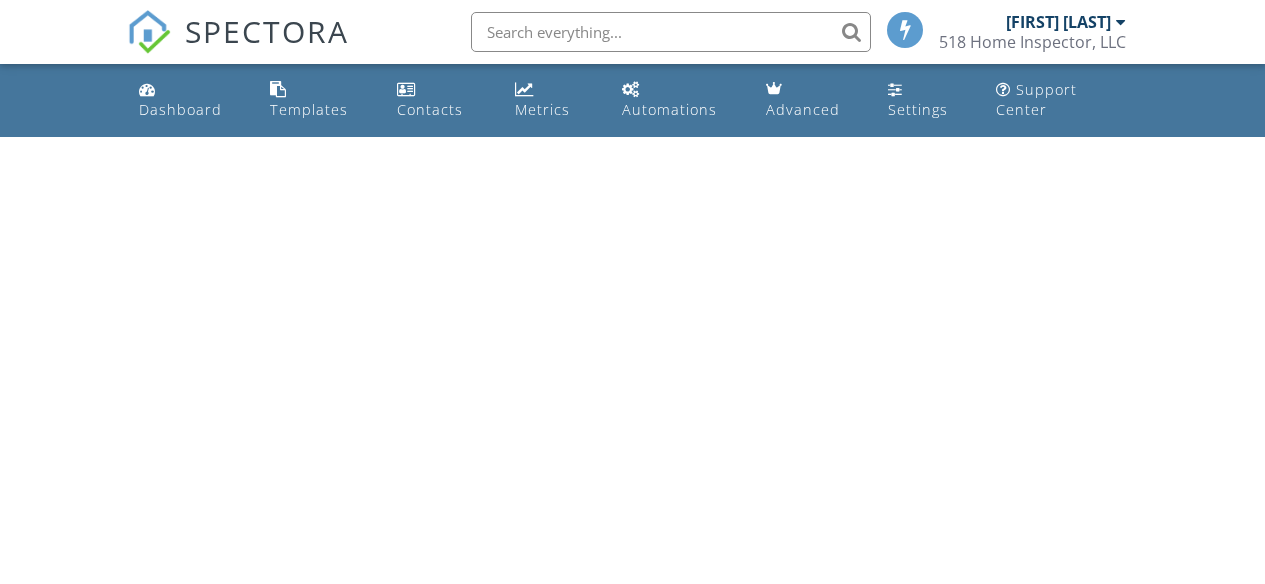 scroll, scrollTop: 0, scrollLeft: 0, axis: both 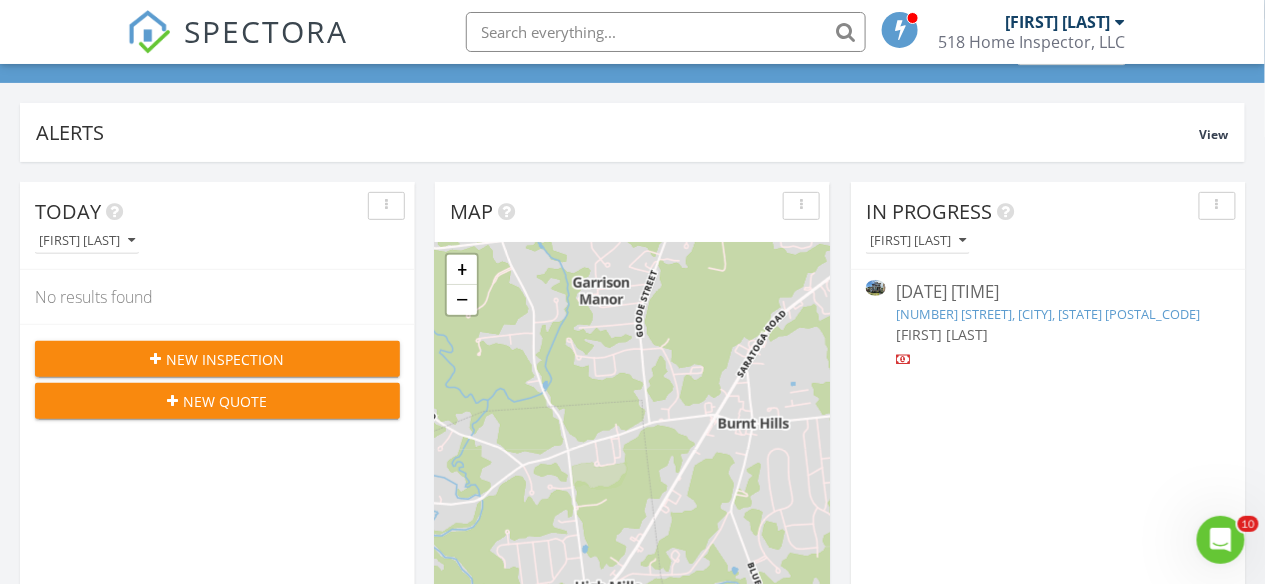click on "[FIRST] [LAST]" at bounding box center (942, 334) 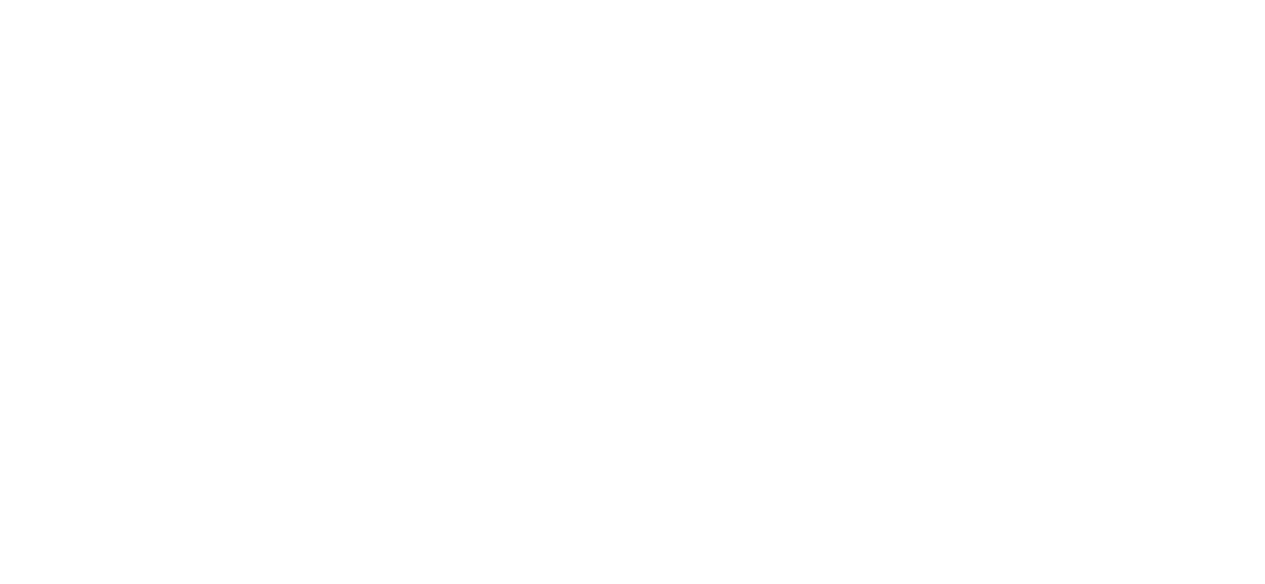 scroll, scrollTop: 0, scrollLeft: 0, axis: both 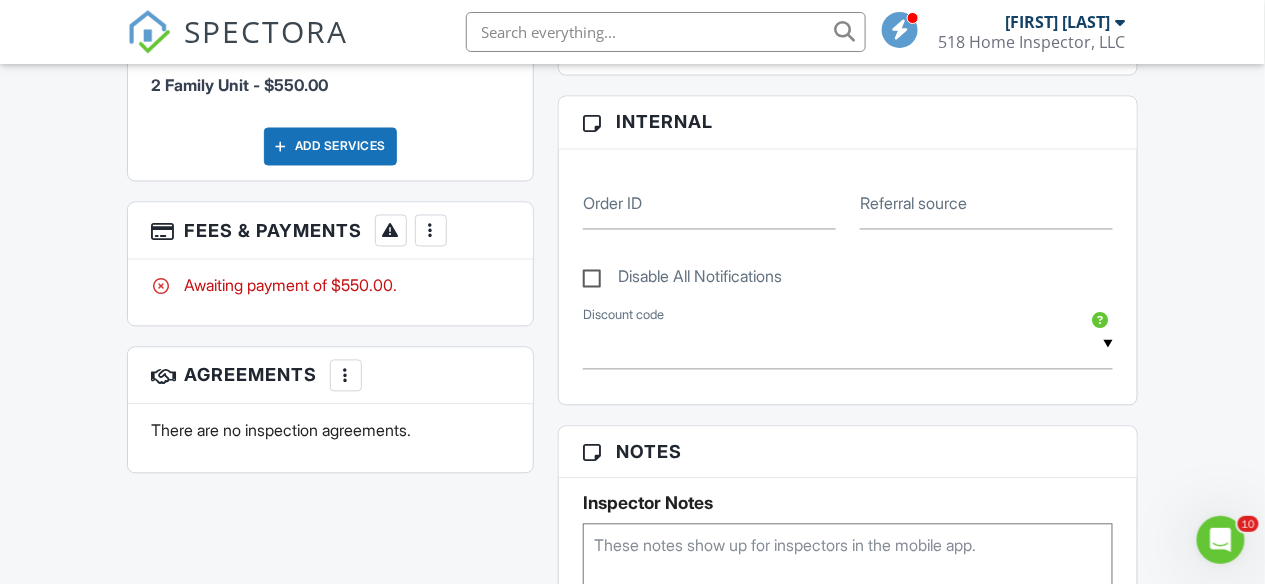 click at bounding box center (431, 231) 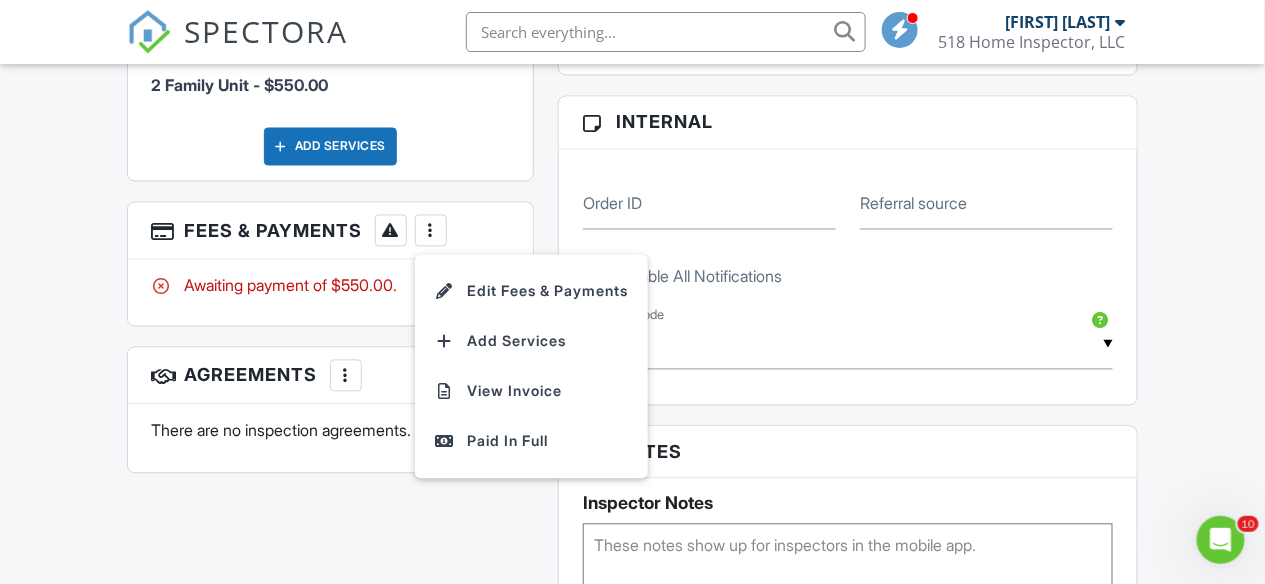 click on "Edit Fees & Payments" at bounding box center [531, 292] 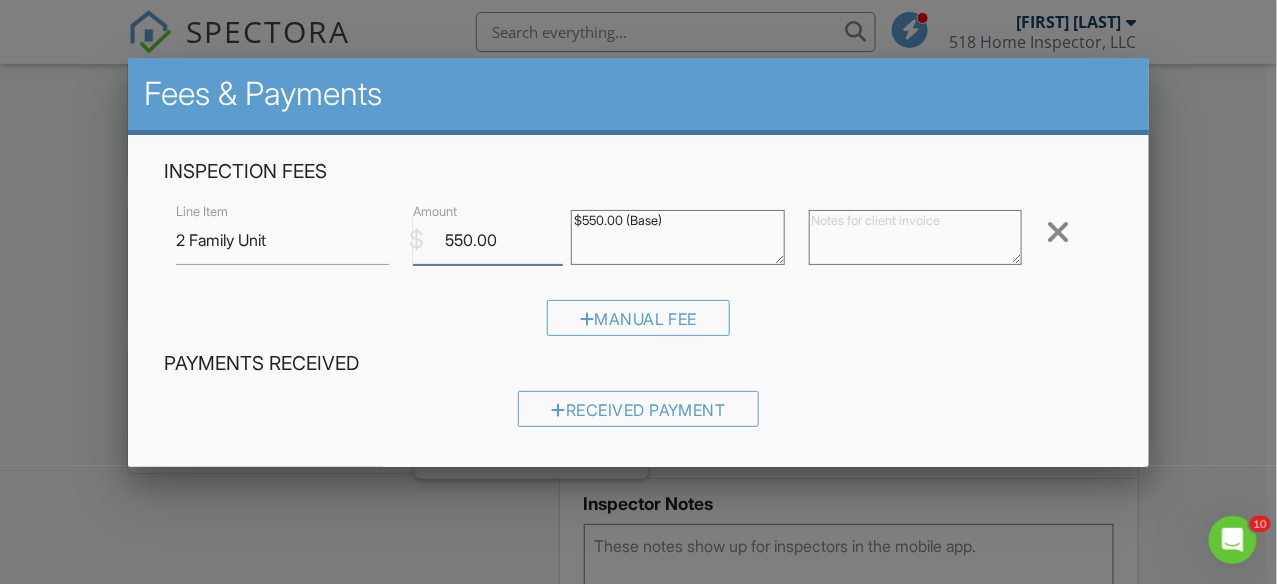 drag, startPoint x: 442, startPoint y: 240, endPoint x: 510, endPoint y: 243, distance: 68.06615 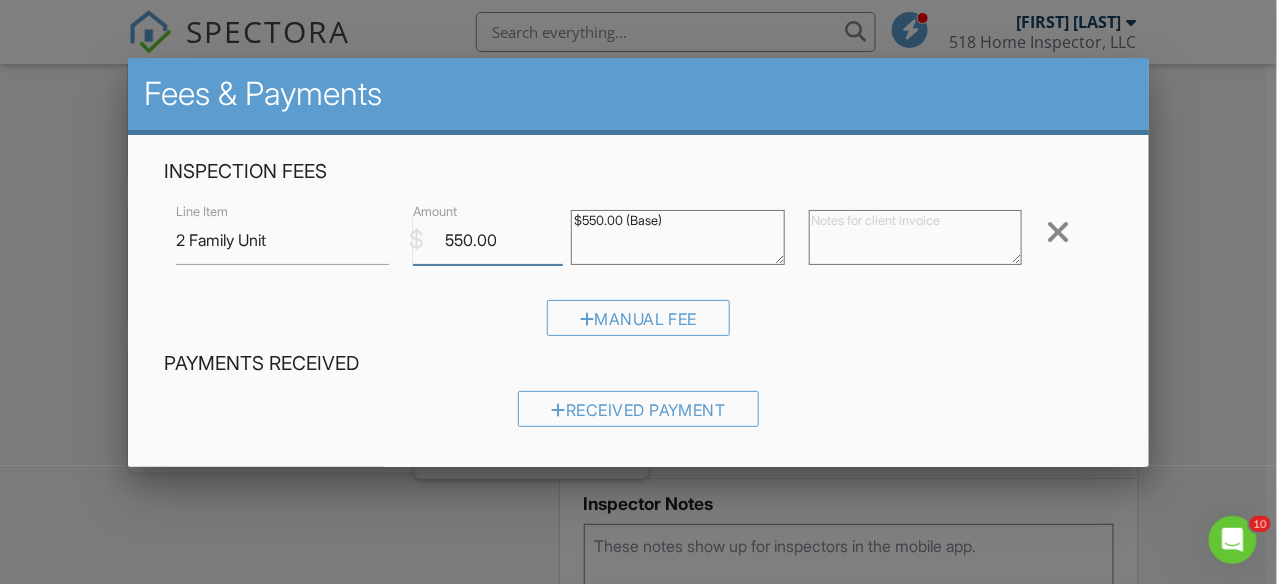 click on "550.00" at bounding box center [488, 240] 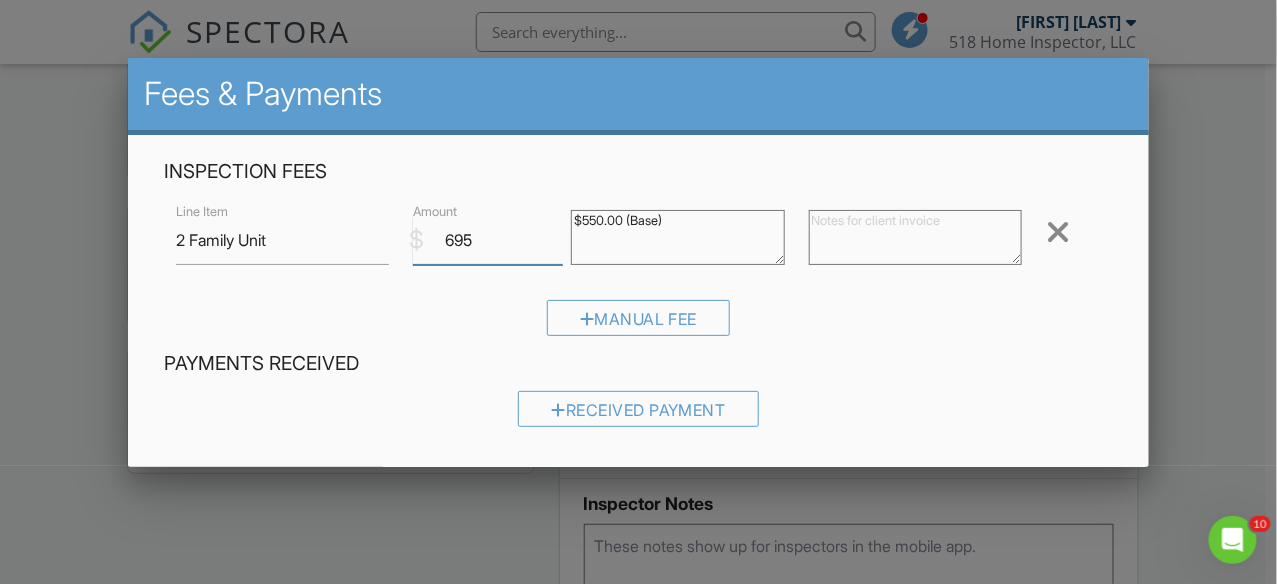 type on "695" 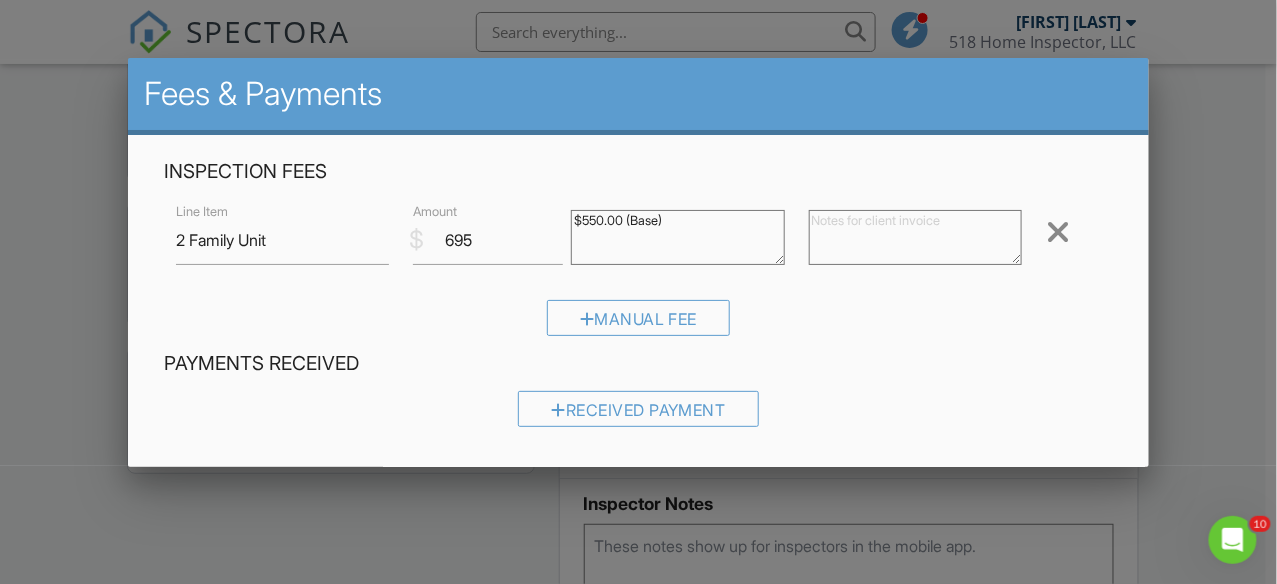 drag, startPoint x: 578, startPoint y: 220, endPoint x: 739, endPoint y: 219, distance: 161.00311 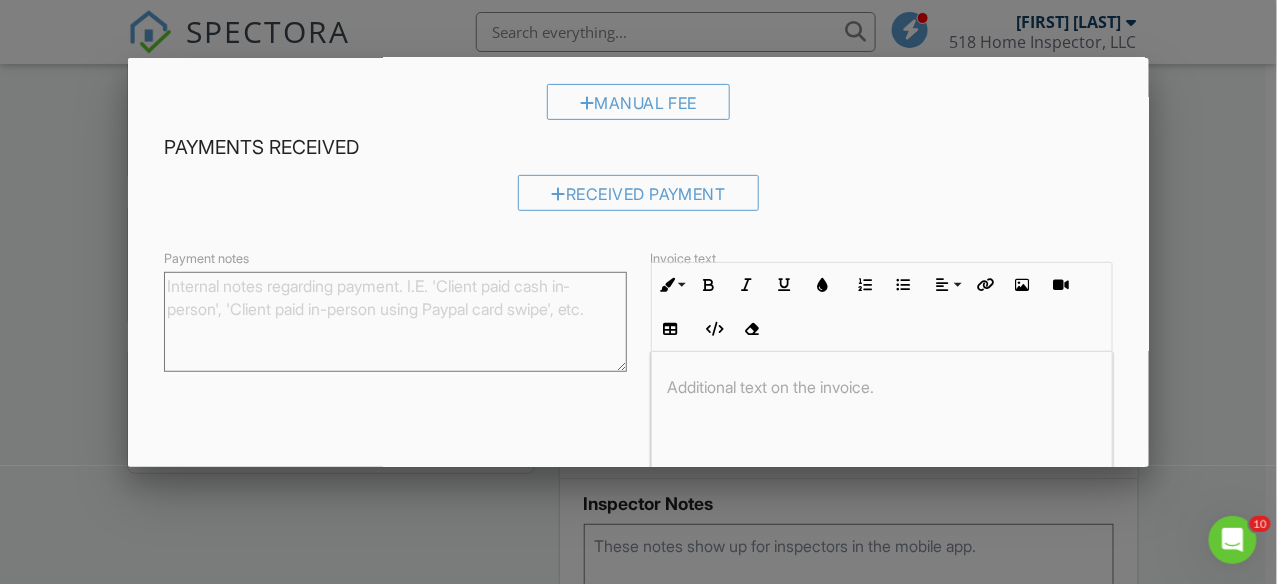 scroll, scrollTop: 345, scrollLeft: 0, axis: vertical 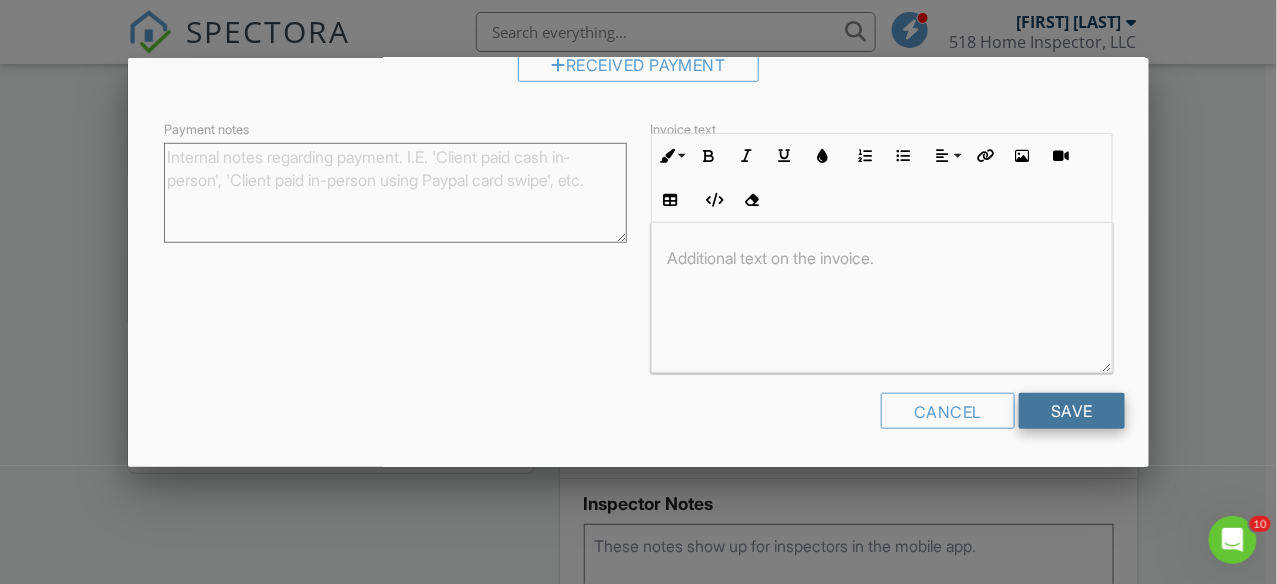 type on "$695" 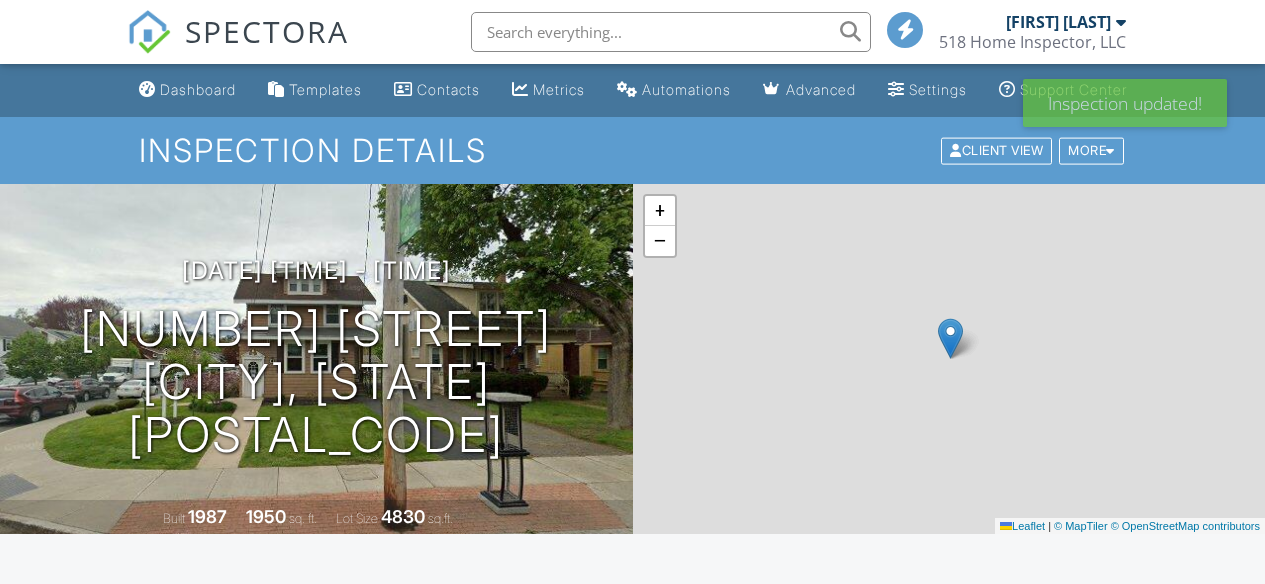 scroll, scrollTop: 421, scrollLeft: 0, axis: vertical 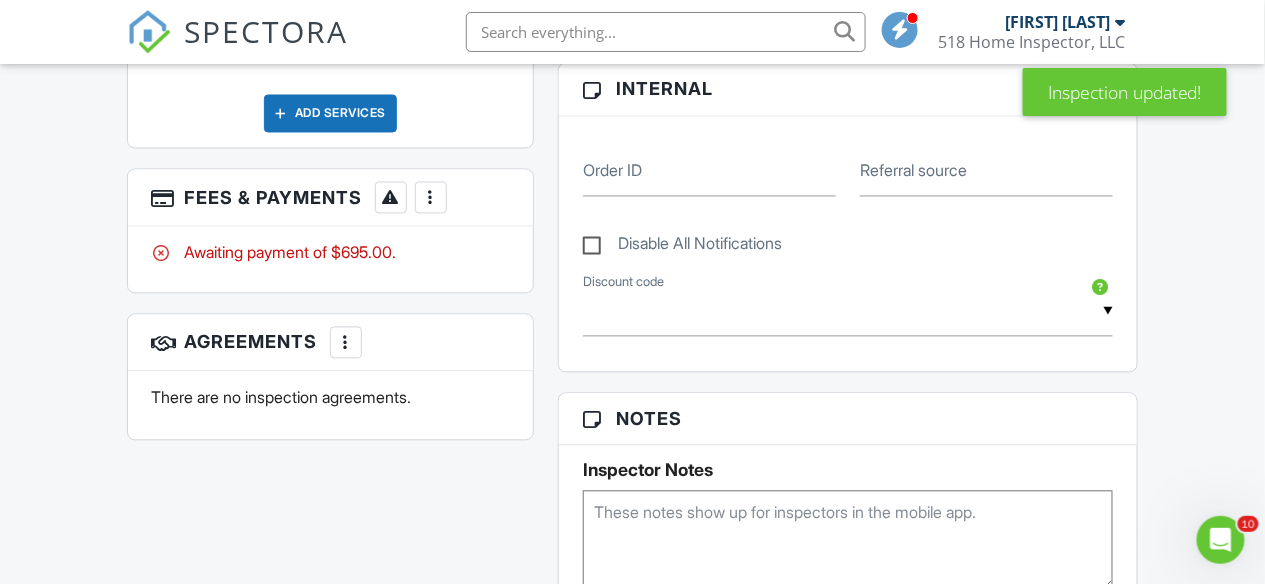 click at bounding box center [431, 198] 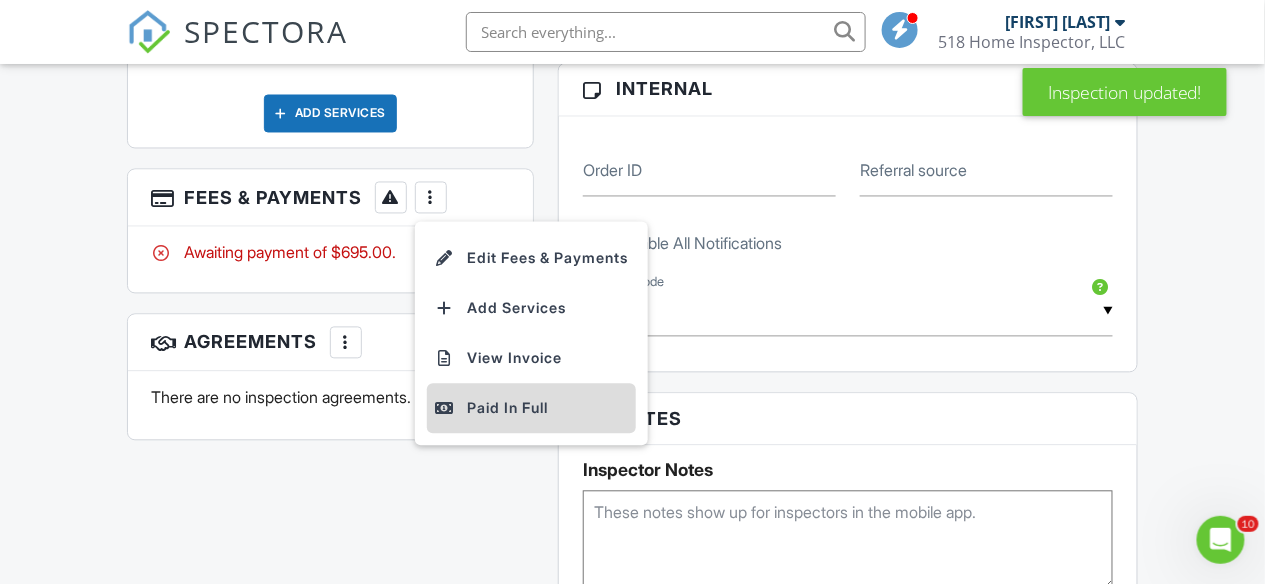 click on "Paid In Full" at bounding box center [531, 409] 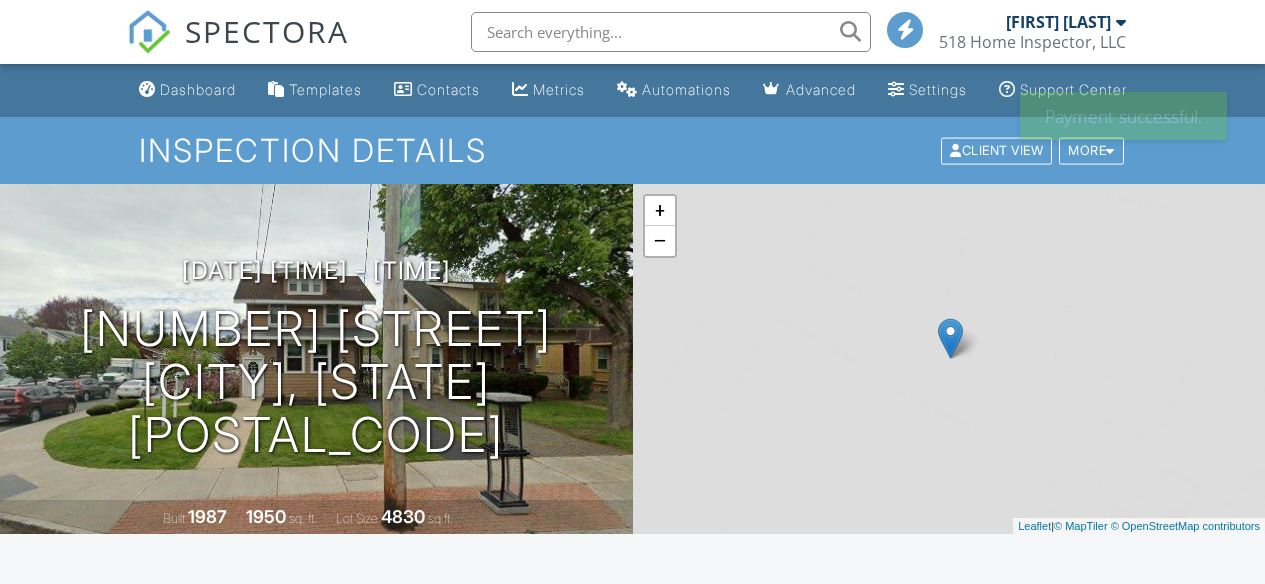 scroll, scrollTop: 0, scrollLeft: 0, axis: both 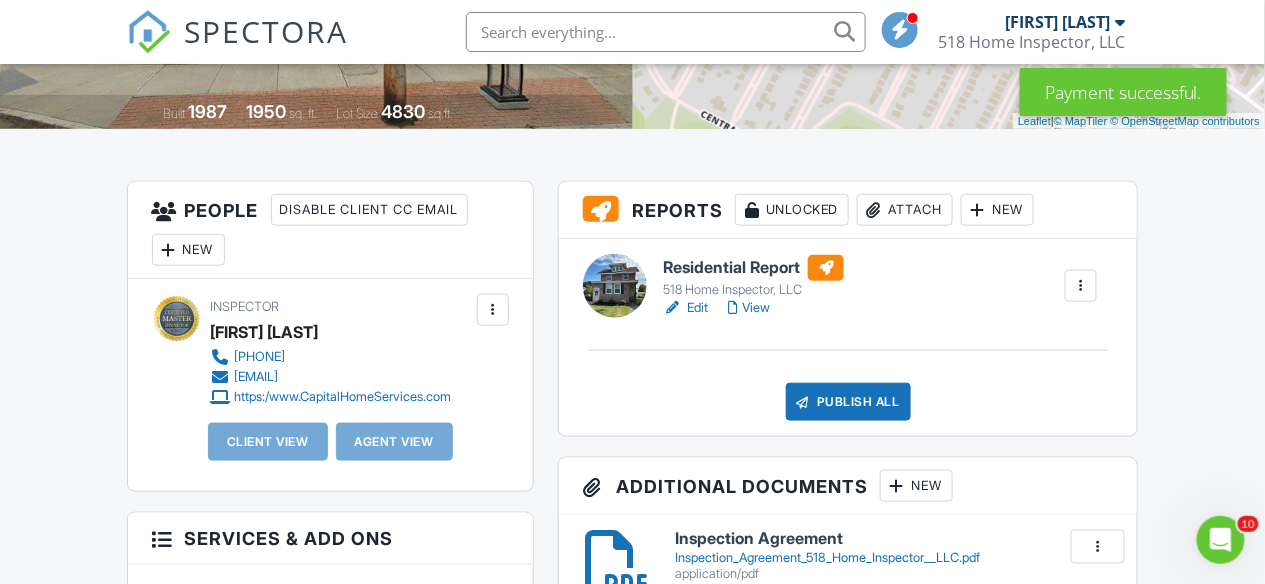 click on "Edit" at bounding box center (685, 308) 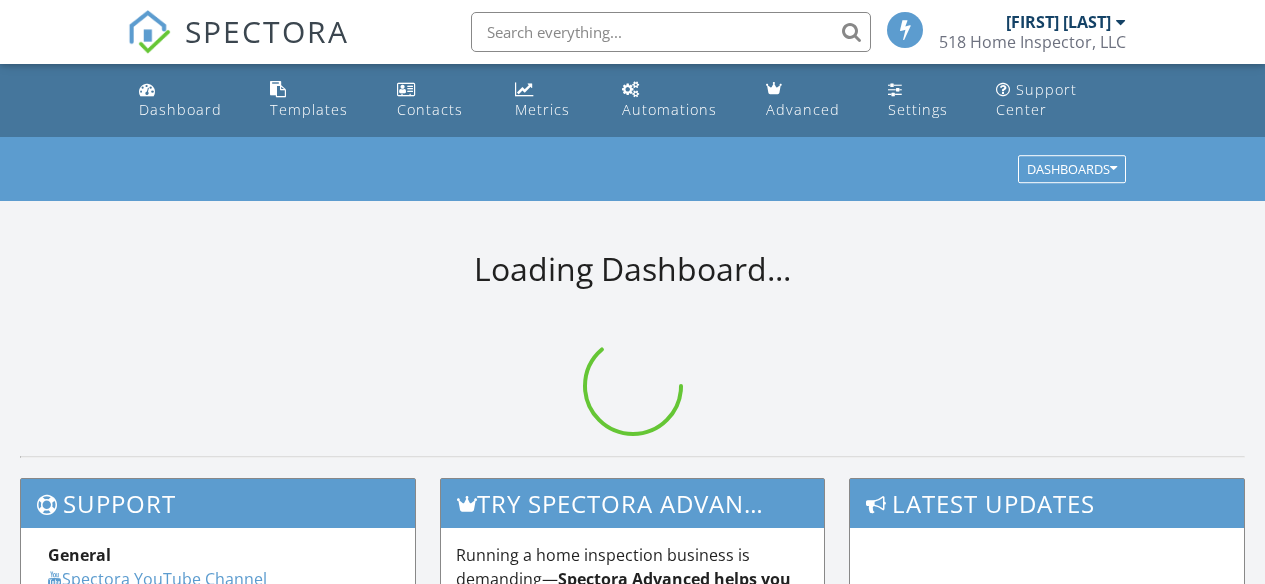 scroll, scrollTop: 0, scrollLeft: 0, axis: both 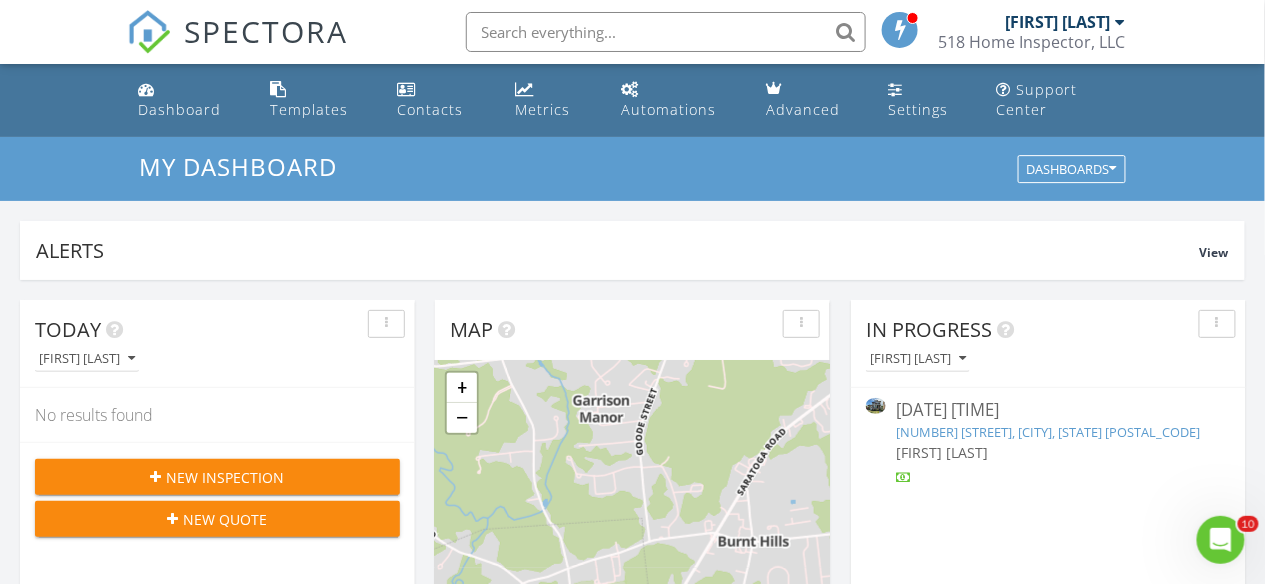 click on "[NUMBER] [STREET], [CITY], [STATE] [POSTAL_CODE]" at bounding box center (1048, 432) 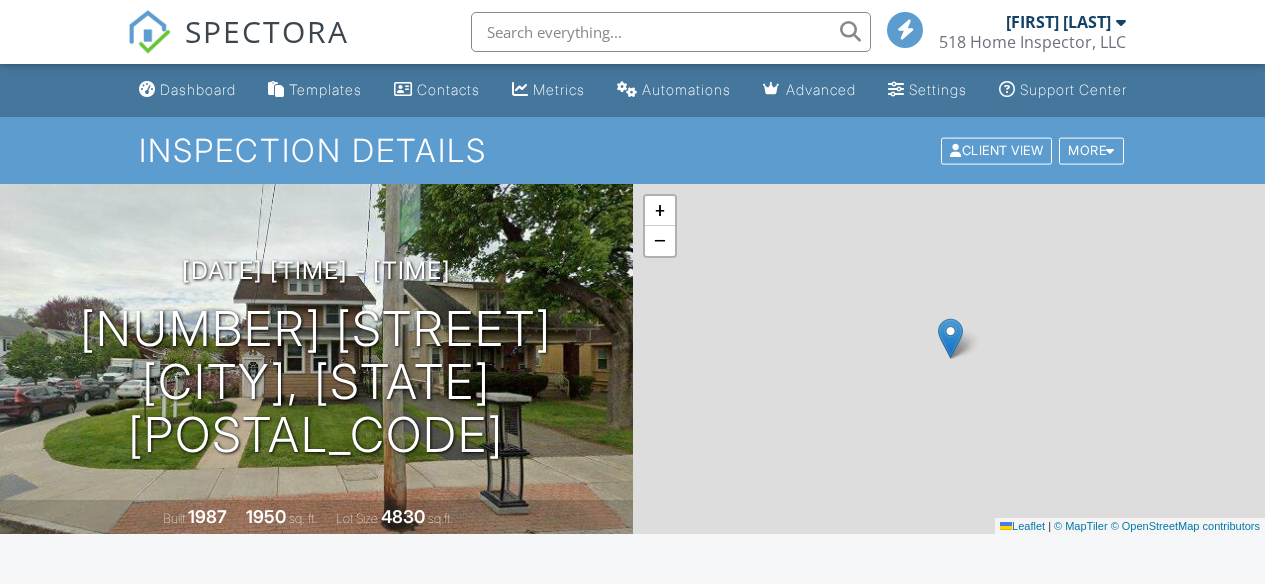 scroll, scrollTop: 288, scrollLeft: 0, axis: vertical 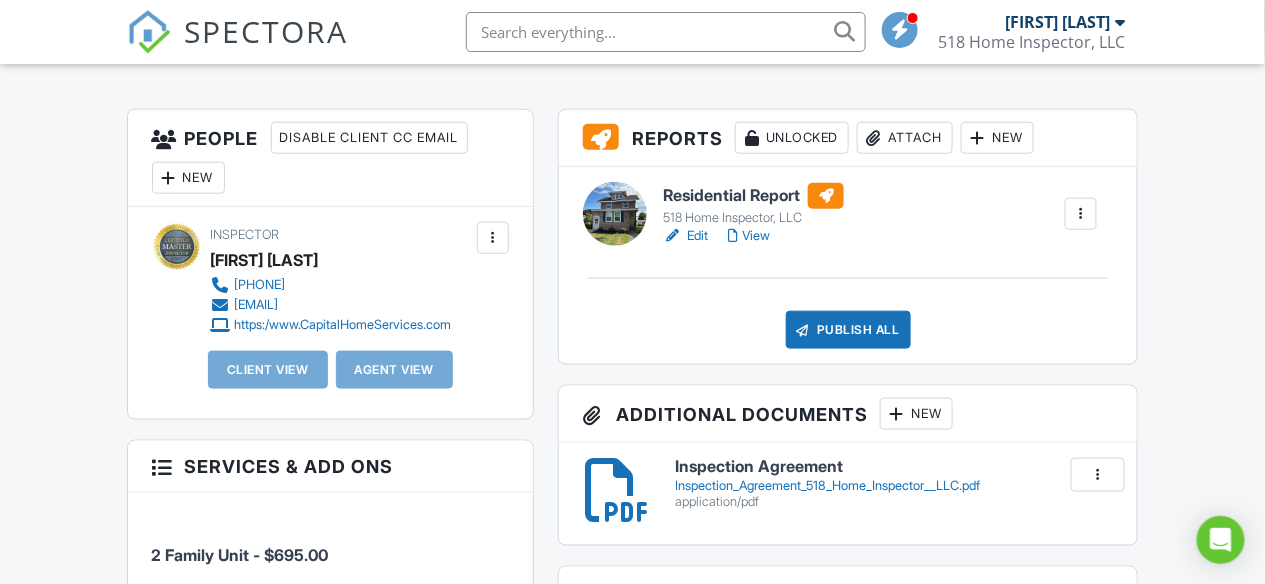 click at bounding box center [493, 238] 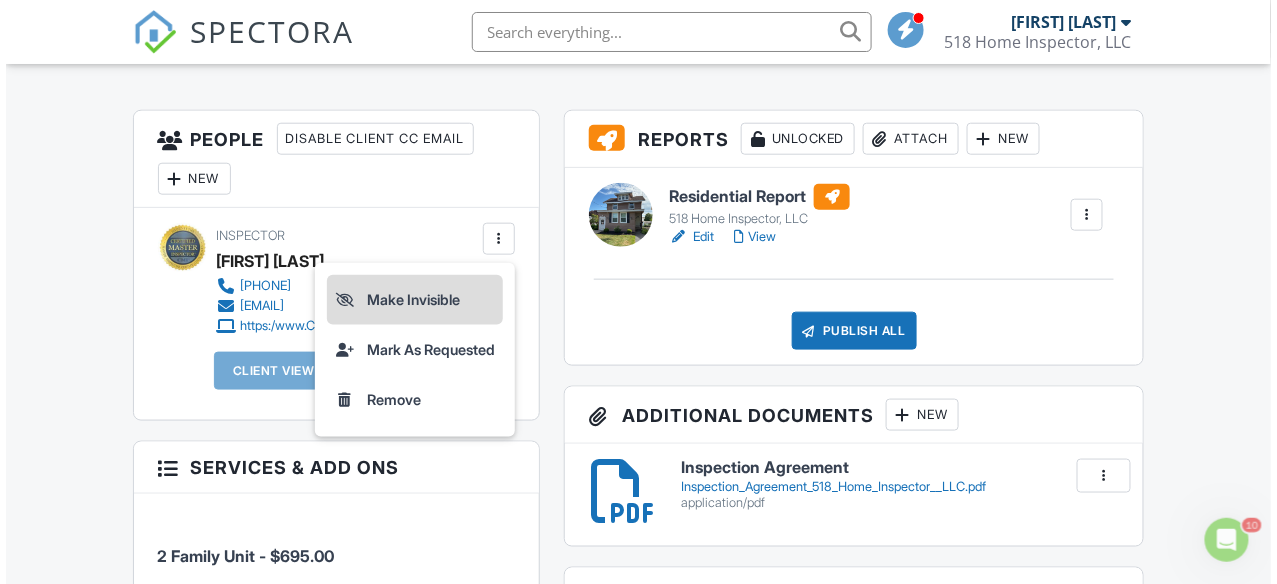 scroll, scrollTop: 0, scrollLeft: 0, axis: both 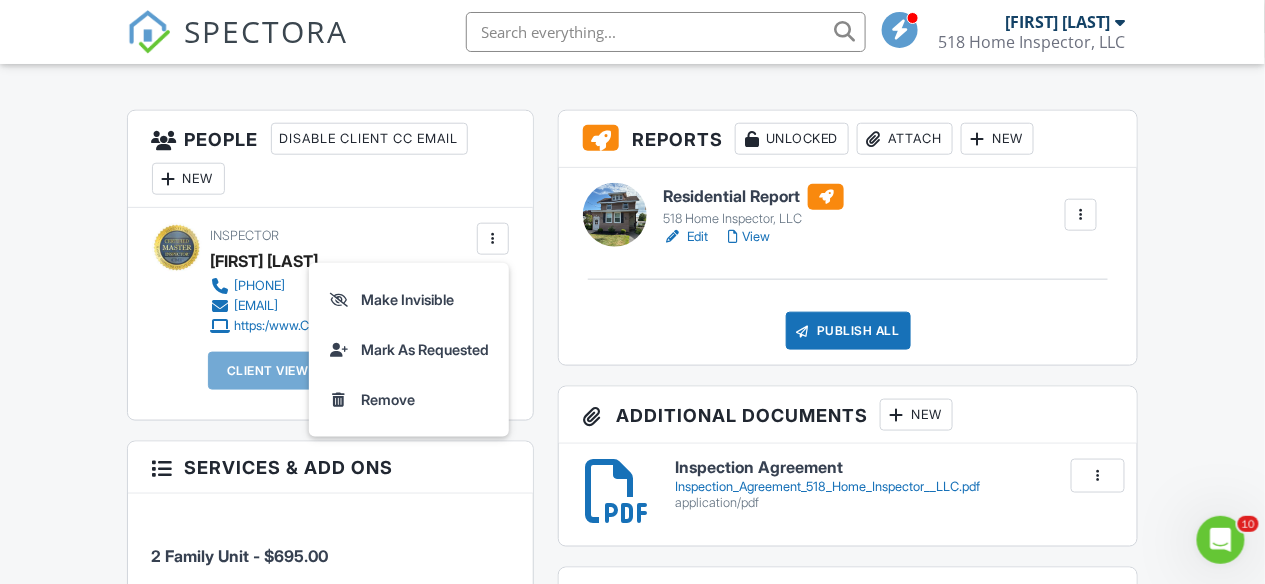drag, startPoint x: 373, startPoint y: 246, endPoint x: 255, endPoint y: 219, distance: 121.049576 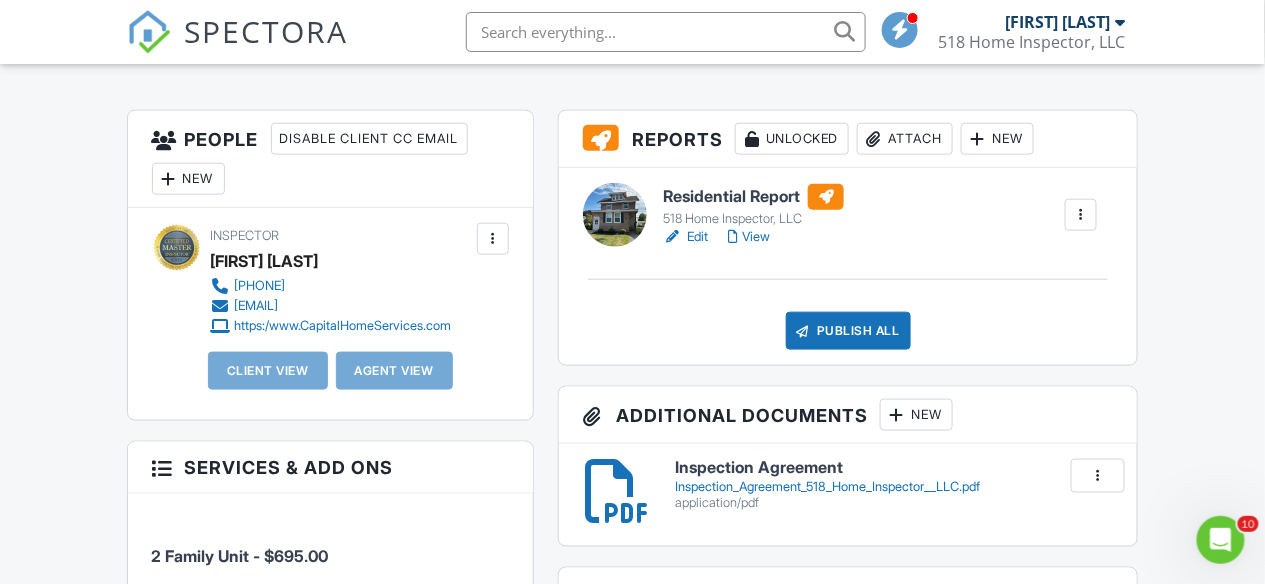 click on "New" at bounding box center (369, 139) 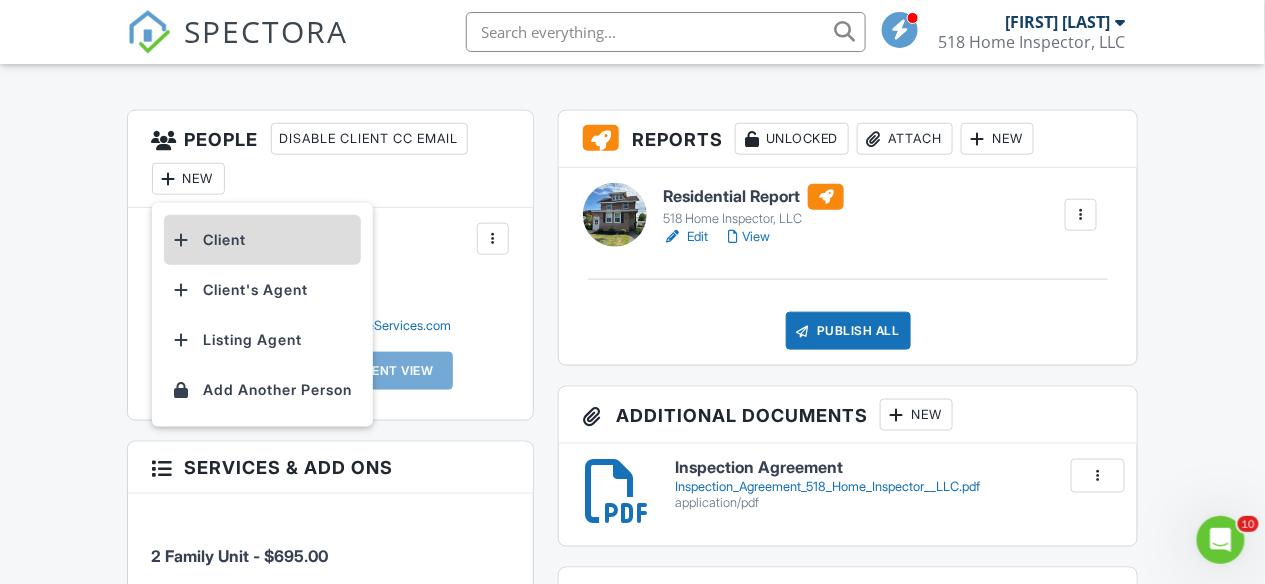click on "Client" at bounding box center (262, 240) 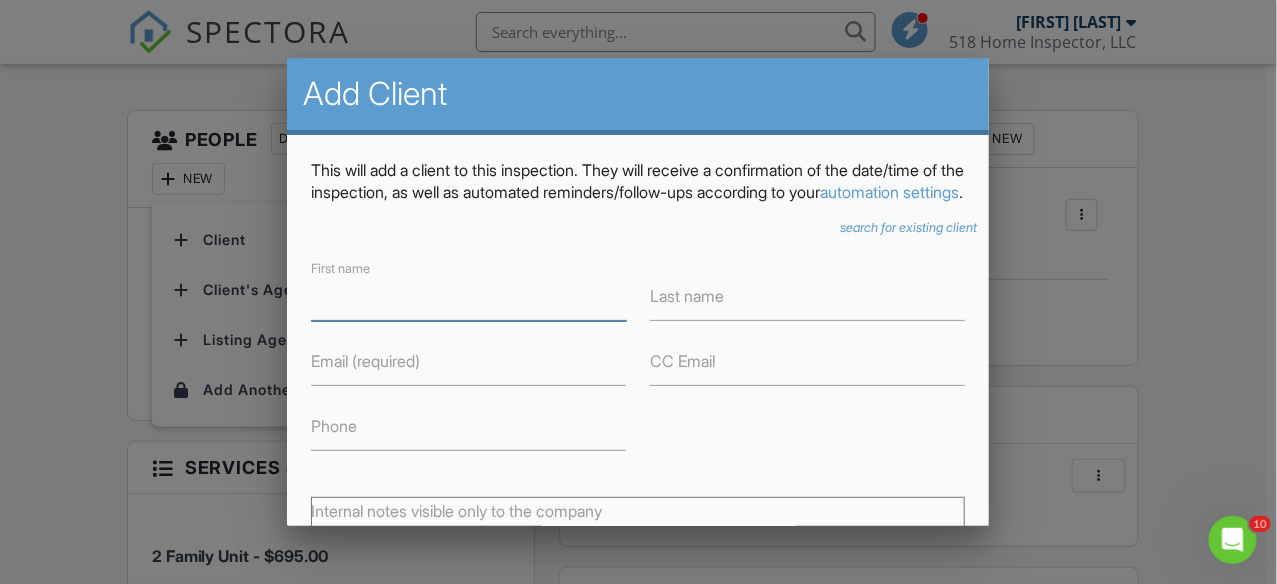 click on "First name" at bounding box center (468, 296) 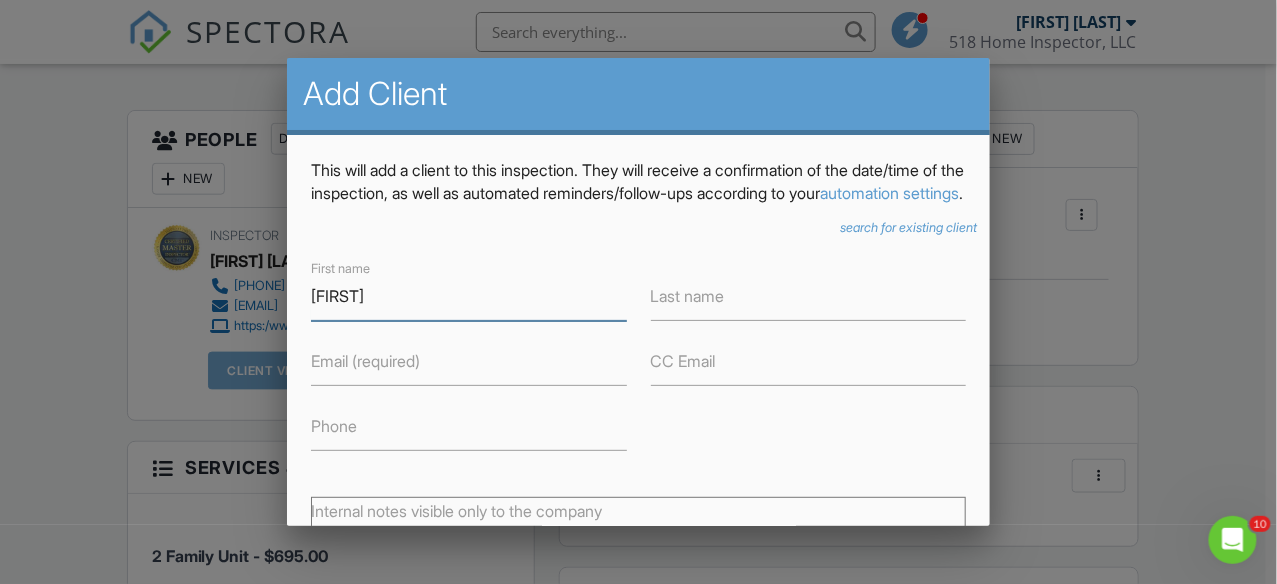 type on "[FIRST]" 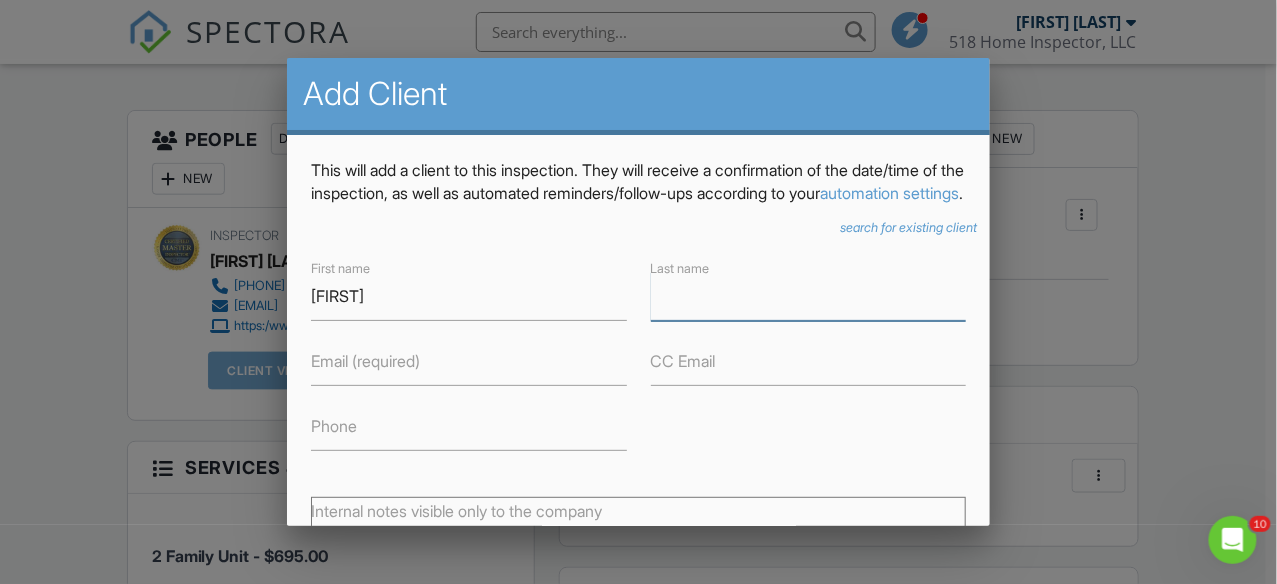 click on "Last name" at bounding box center (808, 296) 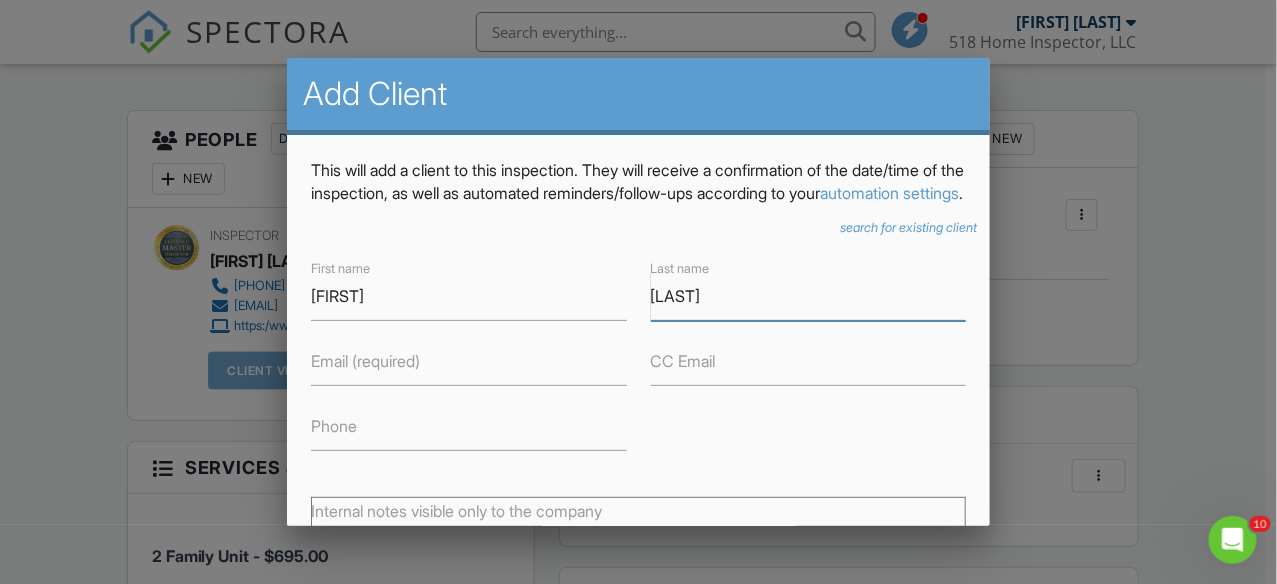 type on "[LAST]" 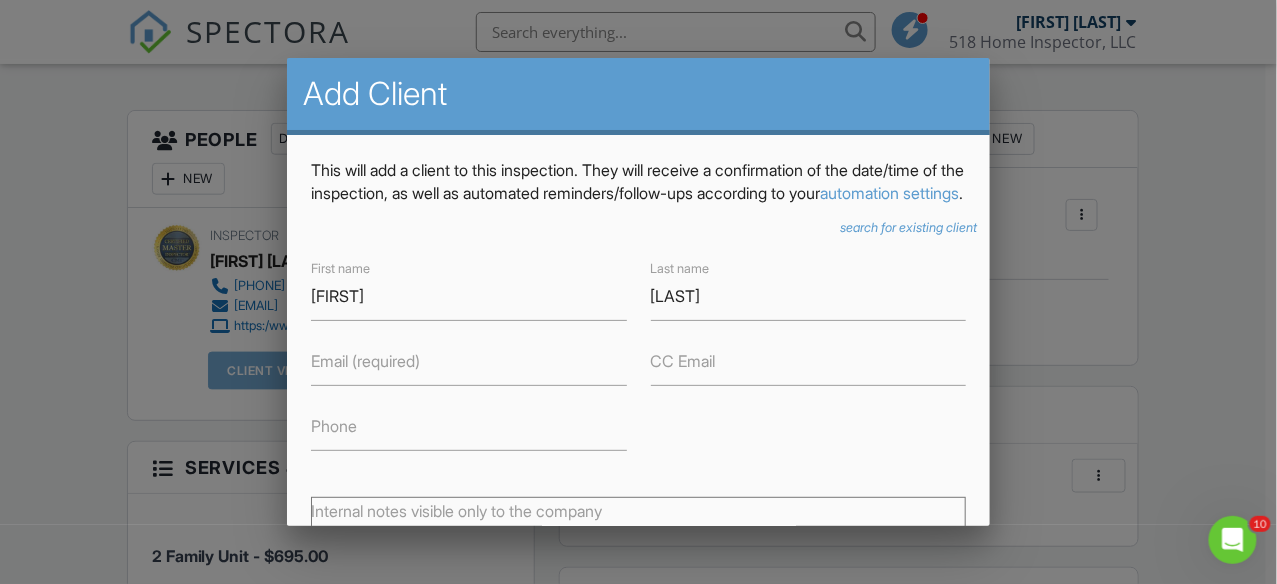 click on "Email (required)" at bounding box center (365, 361) 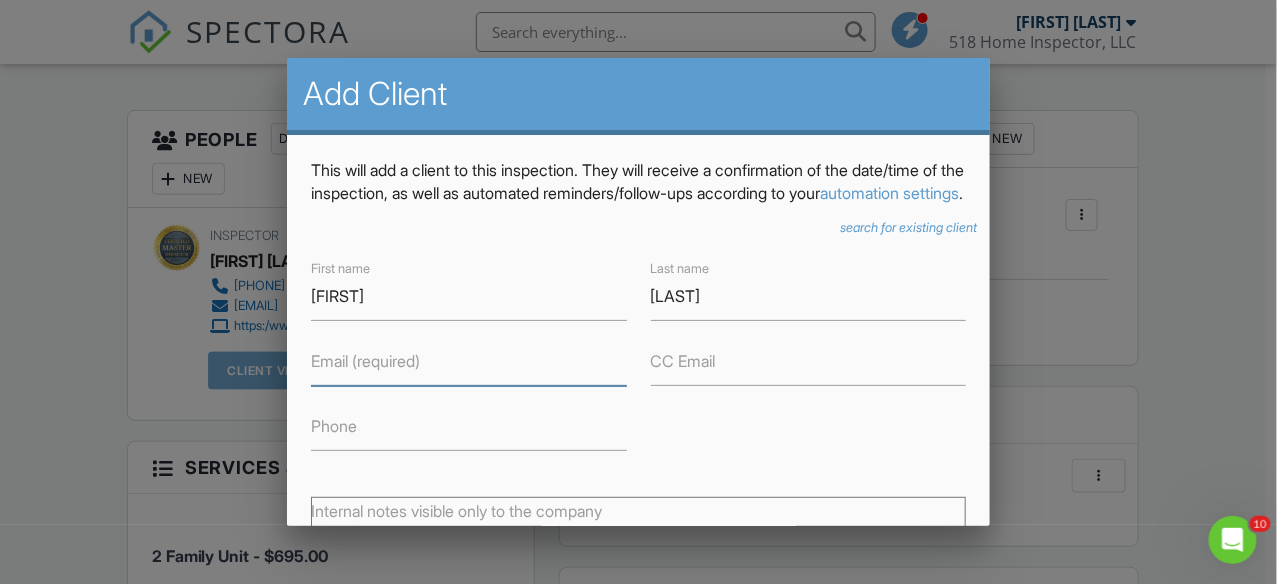 click on "Email (required)" at bounding box center (468, 361) 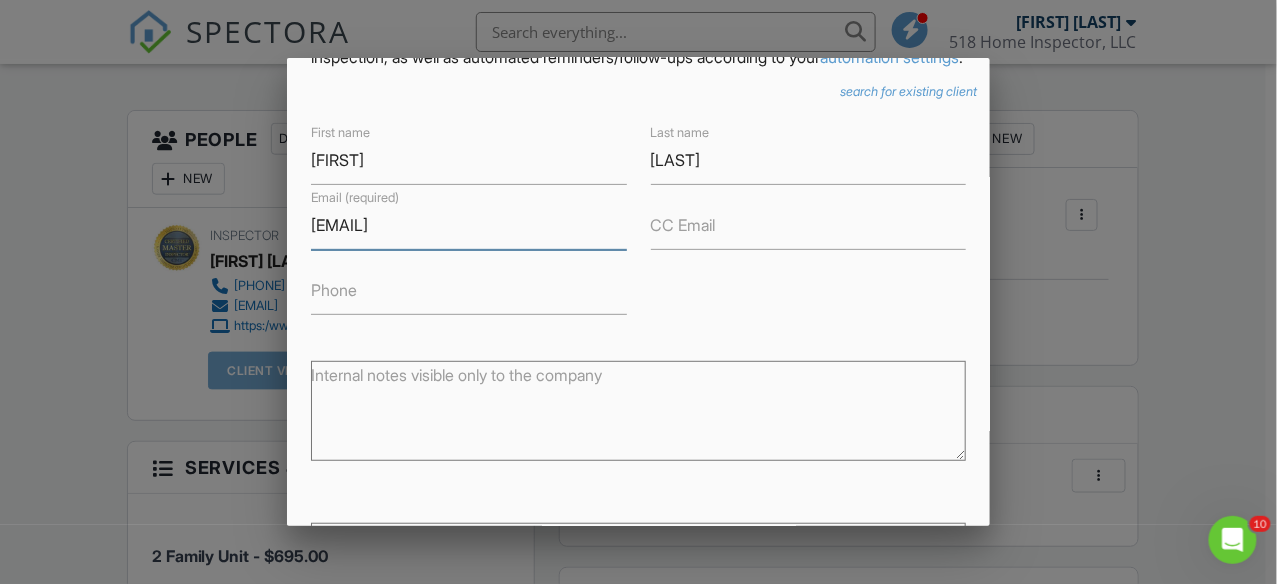 scroll, scrollTop: 341, scrollLeft: 0, axis: vertical 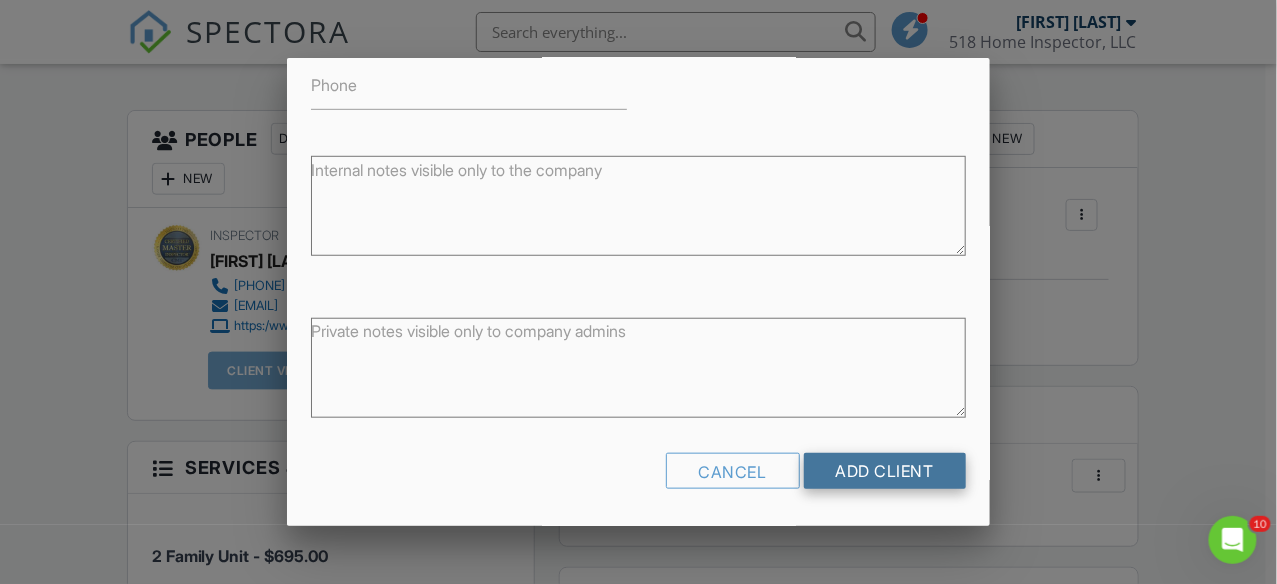 type on "EJbrys@gmail.com" 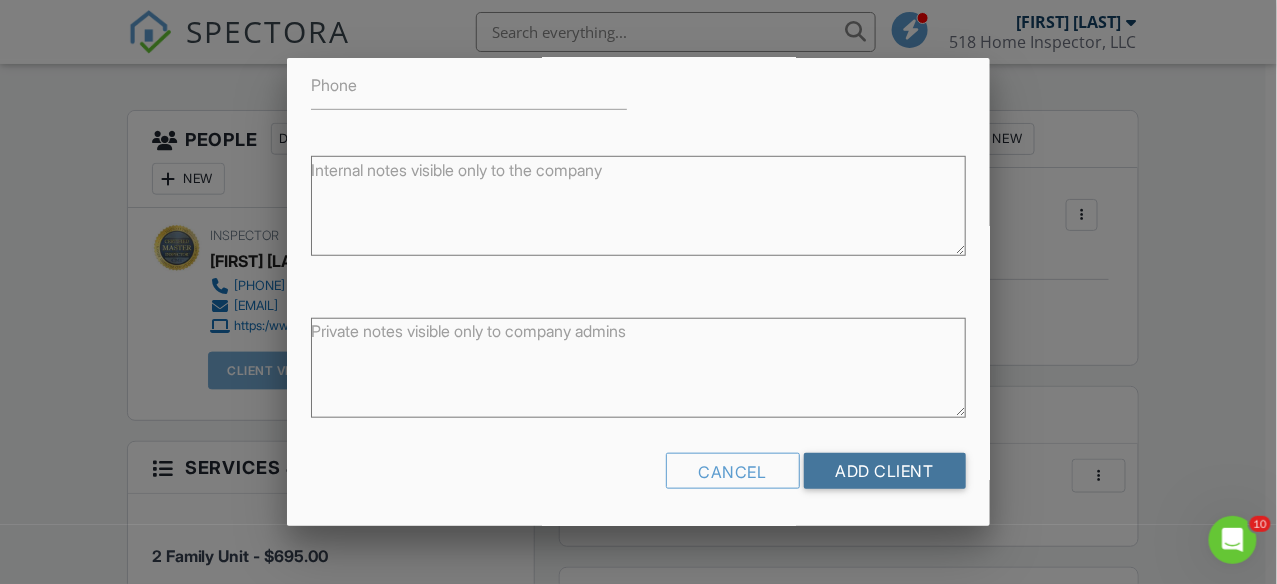 click on "Add Client" at bounding box center (885, 471) 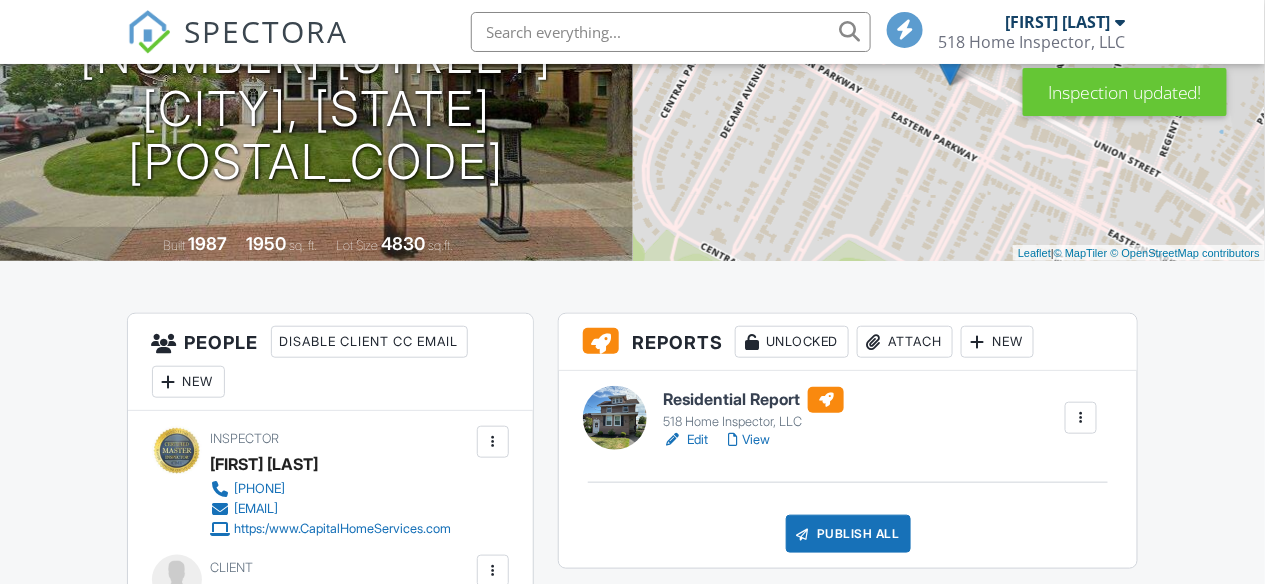 scroll, scrollTop: 406, scrollLeft: 0, axis: vertical 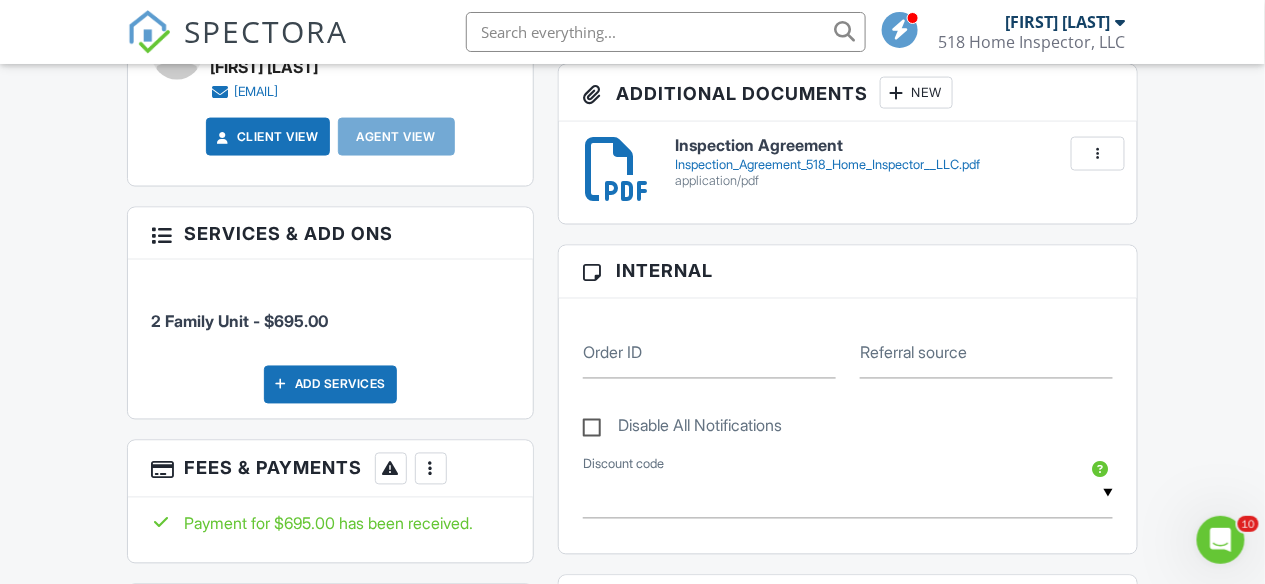 click on "Add Services" at bounding box center (330, 385) 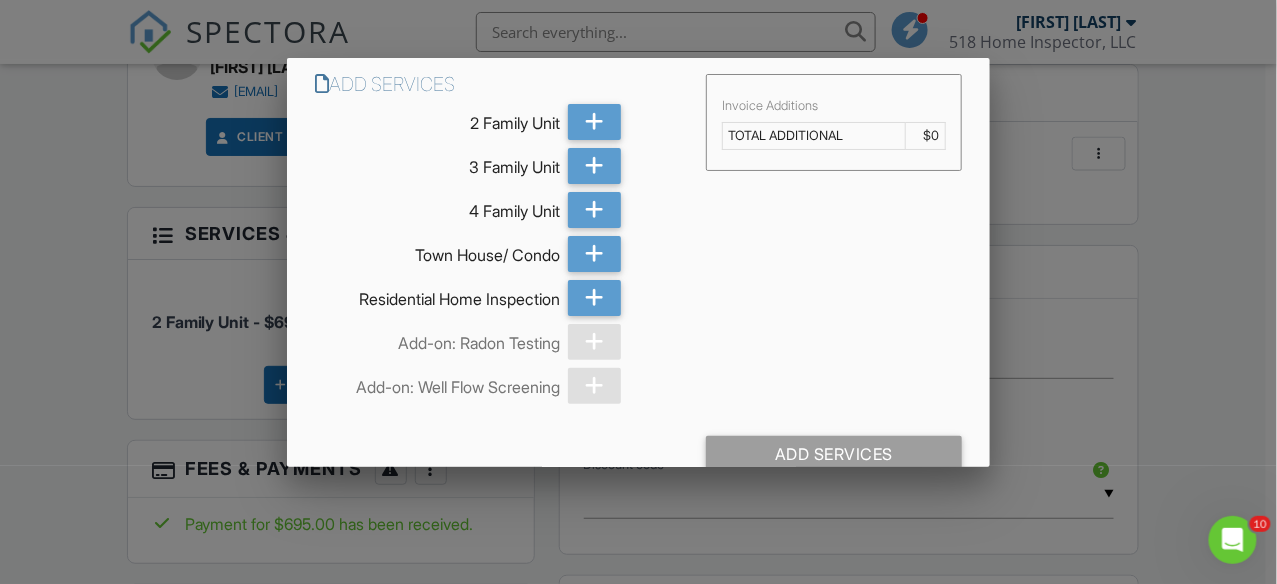 scroll, scrollTop: 35, scrollLeft: 0, axis: vertical 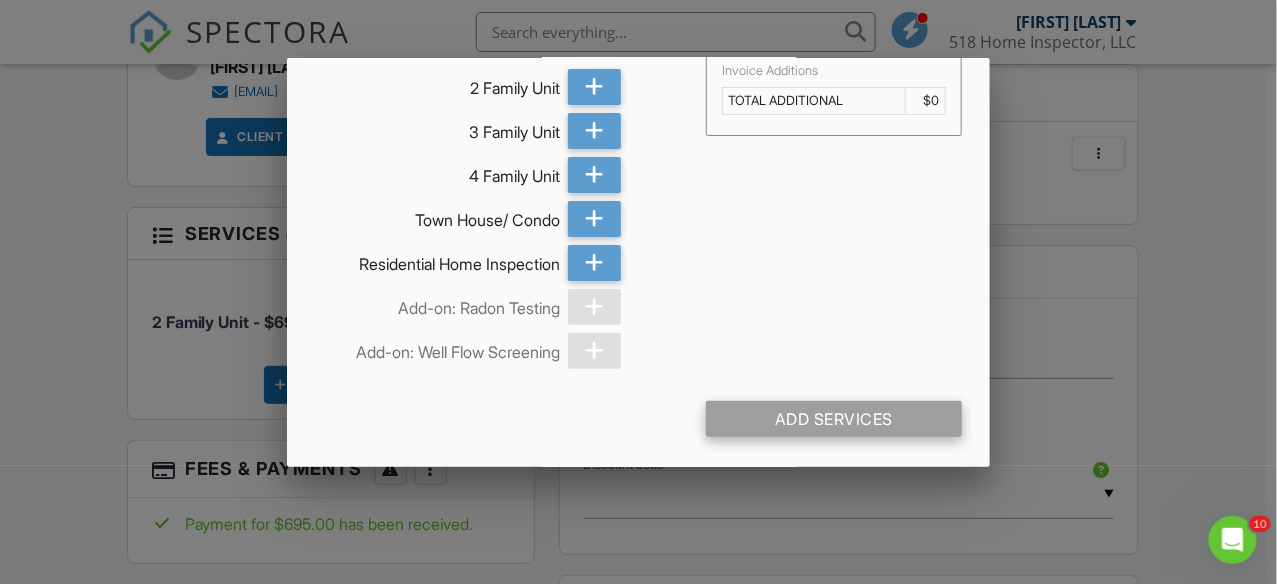 click on "Add Services" at bounding box center (833, 419) 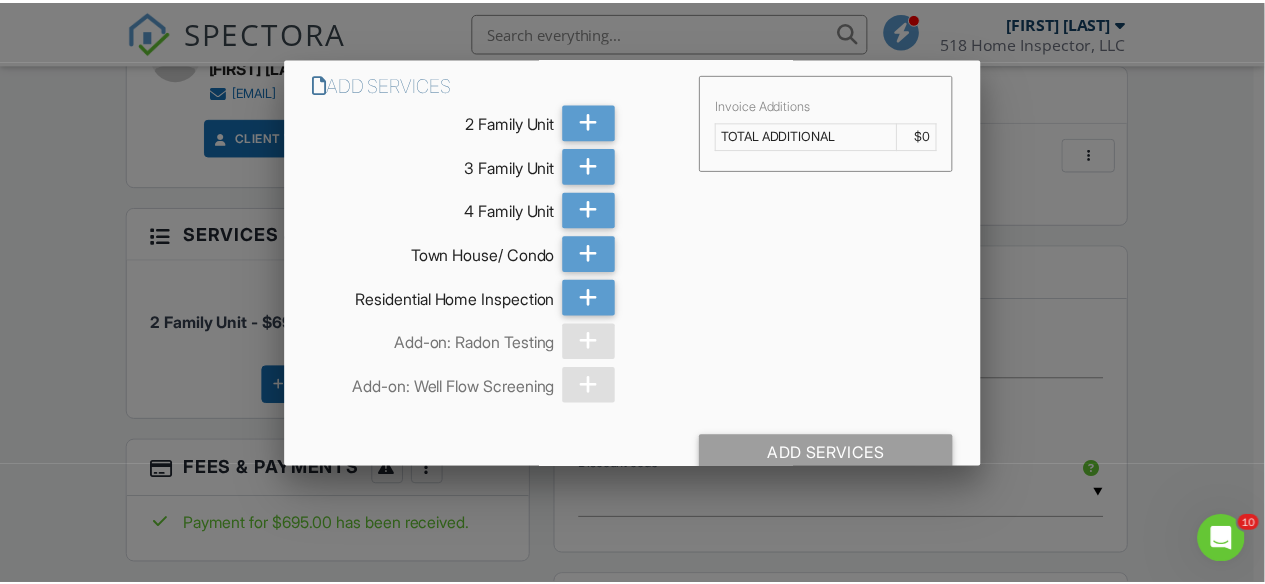 scroll, scrollTop: 0, scrollLeft: 0, axis: both 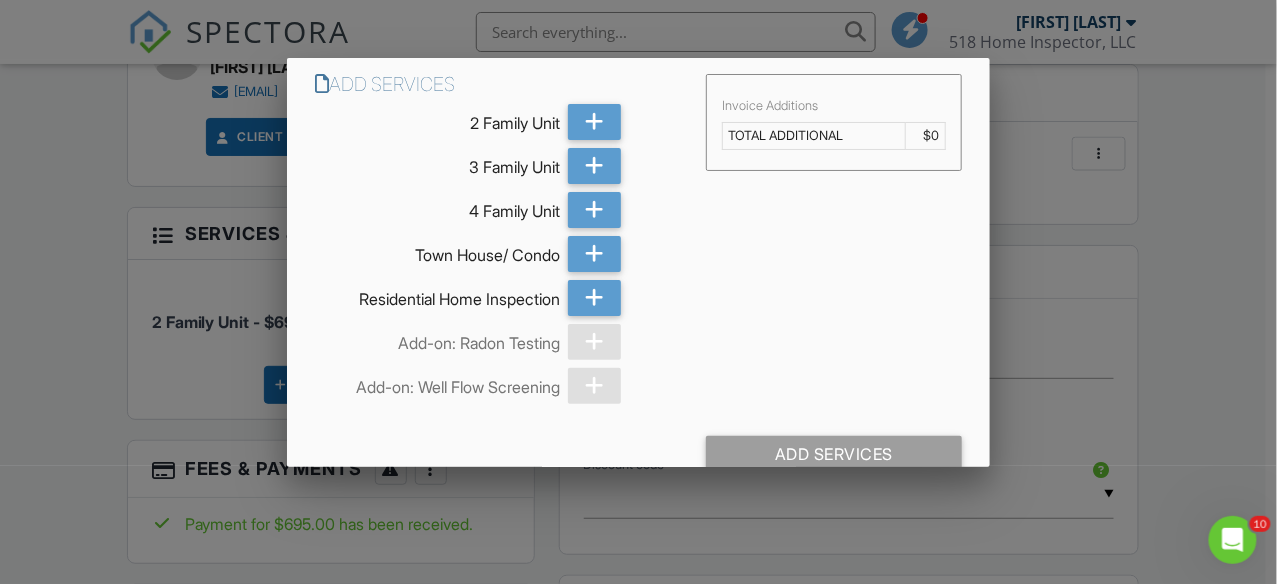 click on "Add Services
2 Family Unit
3 Family Unit
4 Family Unit
Town House/ Condo
Residential Home Inspection
Add-on: Radon Testing
Add-on: Well Flow Screening
Invoice Additions
TOTAL ADDITIONAL     $0" at bounding box center [638, 238] 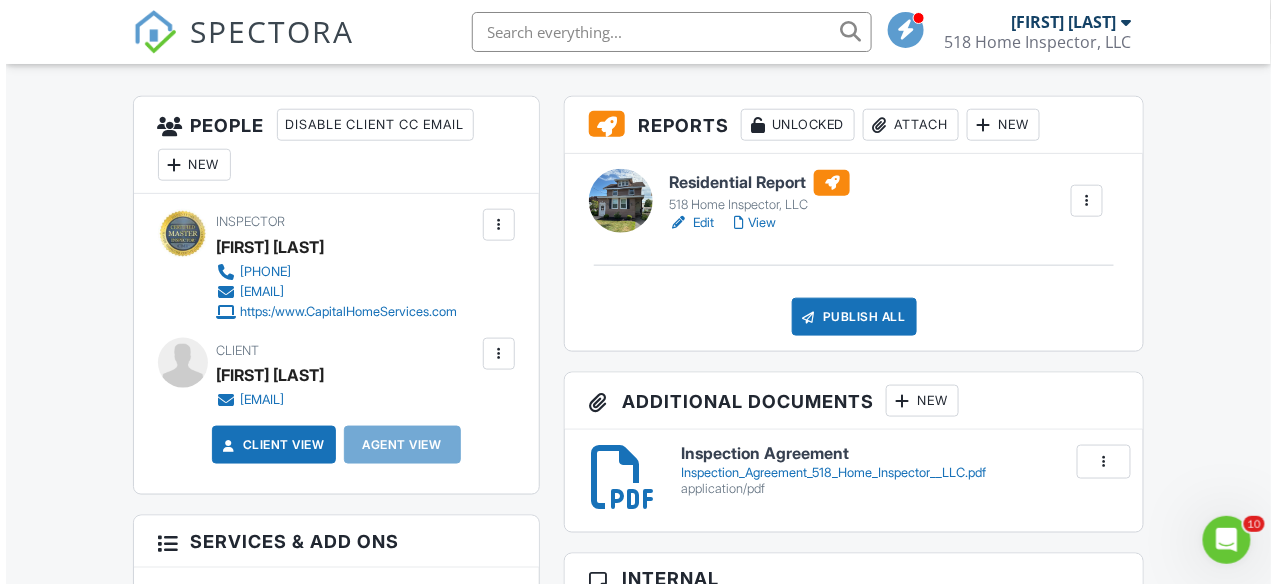 scroll, scrollTop: 334, scrollLeft: 0, axis: vertical 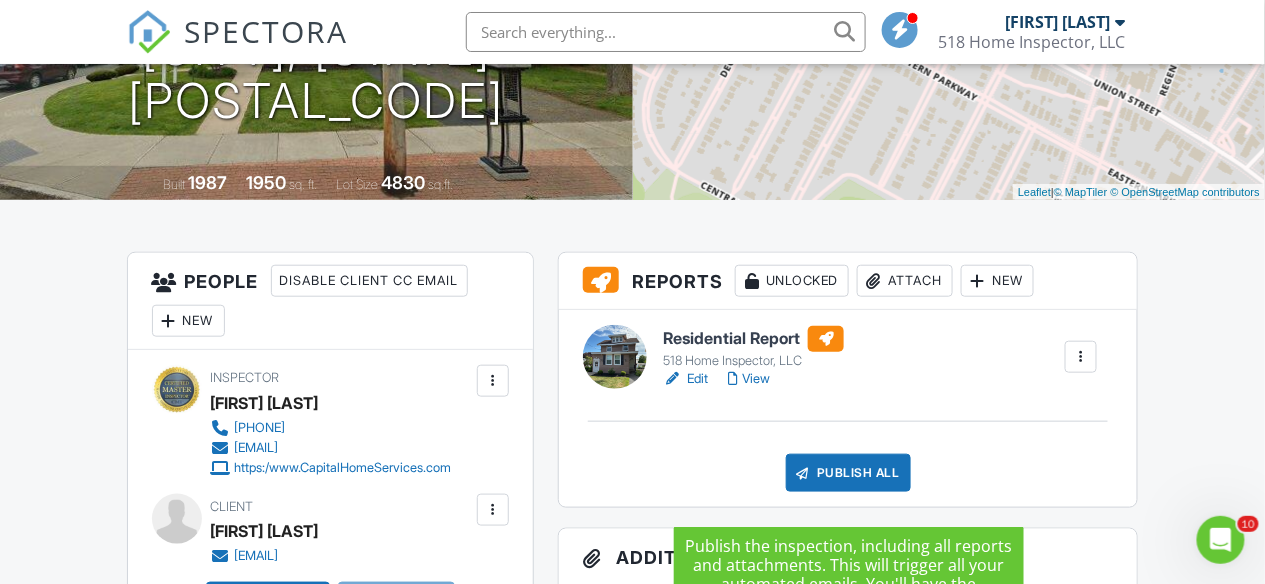 click on "Publish All" at bounding box center (848, 473) 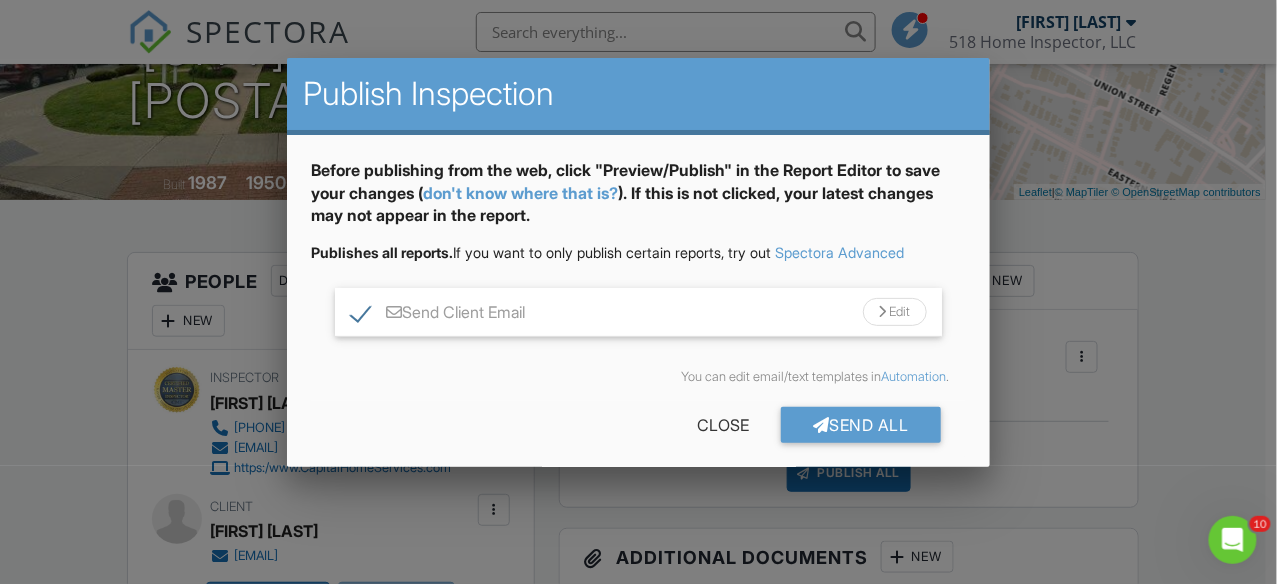 click on "Send All" at bounding box center (861, 425) 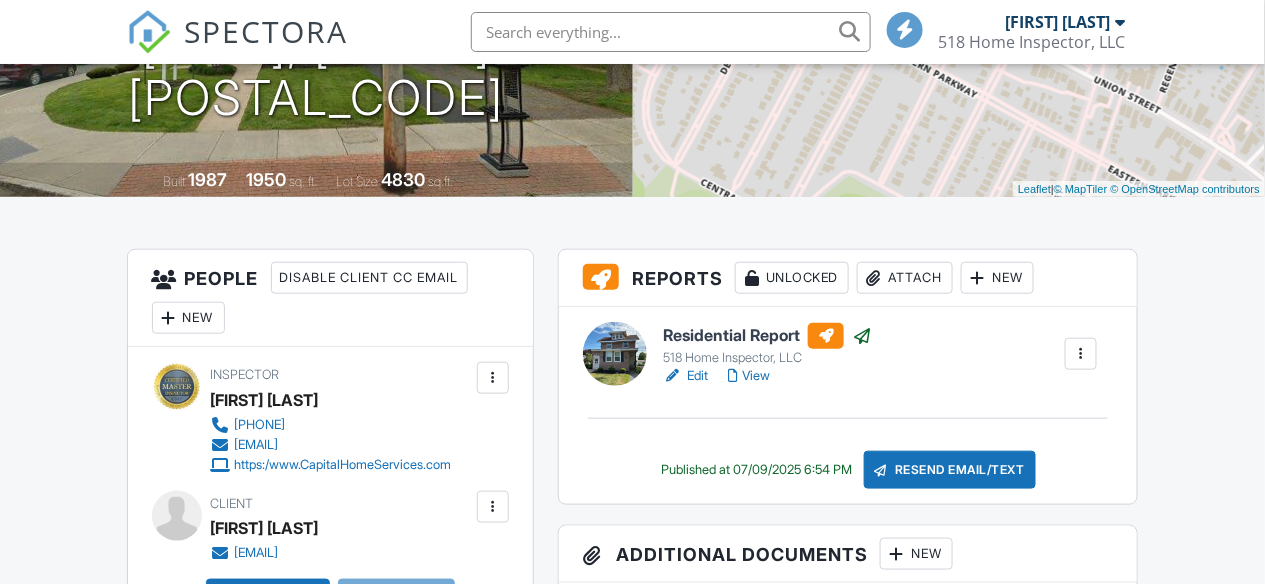 scroll, scrollTop: 337, scrollLeft: 0, axis: vertical 